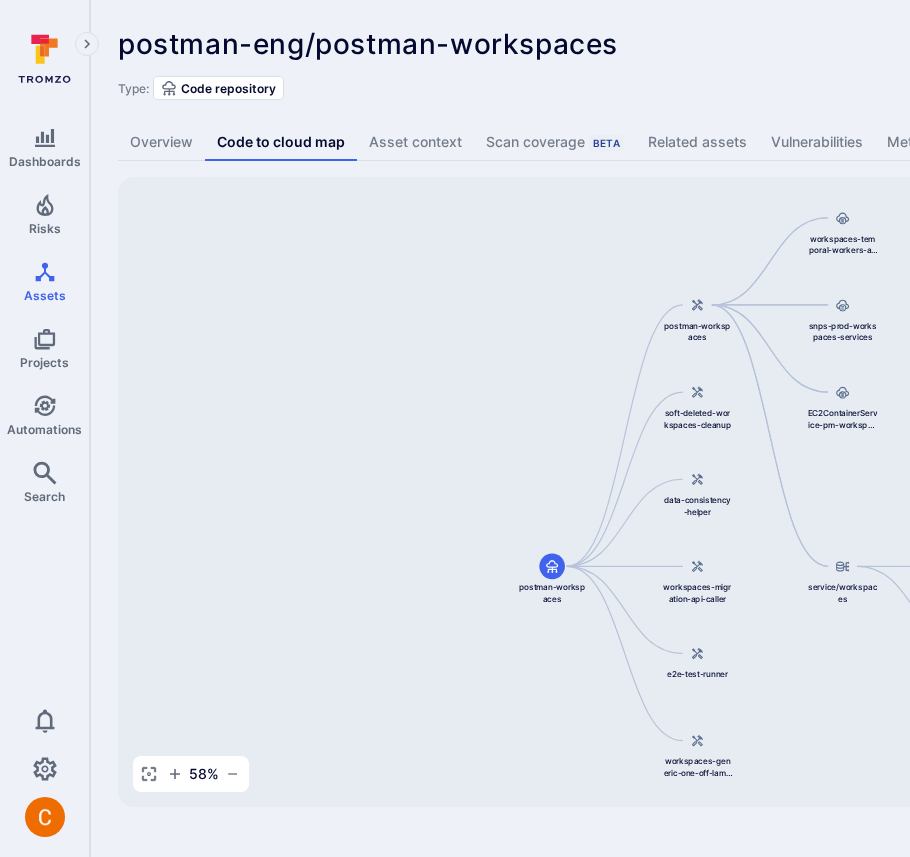 scroll, scrollTop: 0, scrollLeft: 0, axis: both 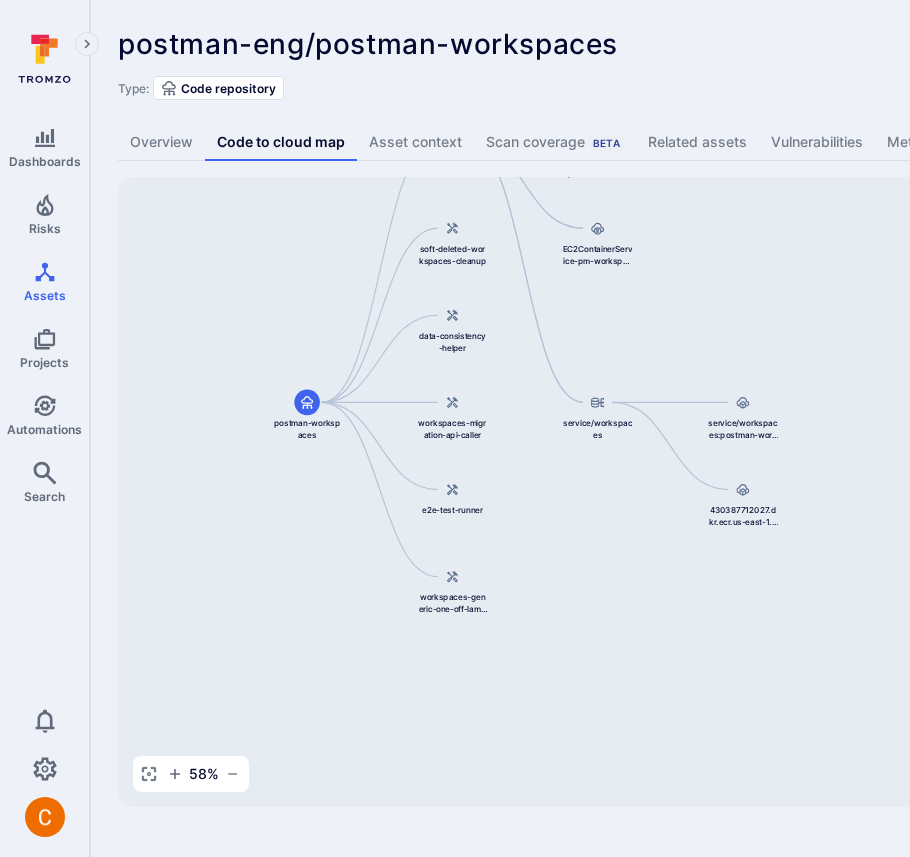 drag, startPoint x: 445, startPoint y: 421, endPoint x: 200, endPoint y: 257, distance: 294.82367 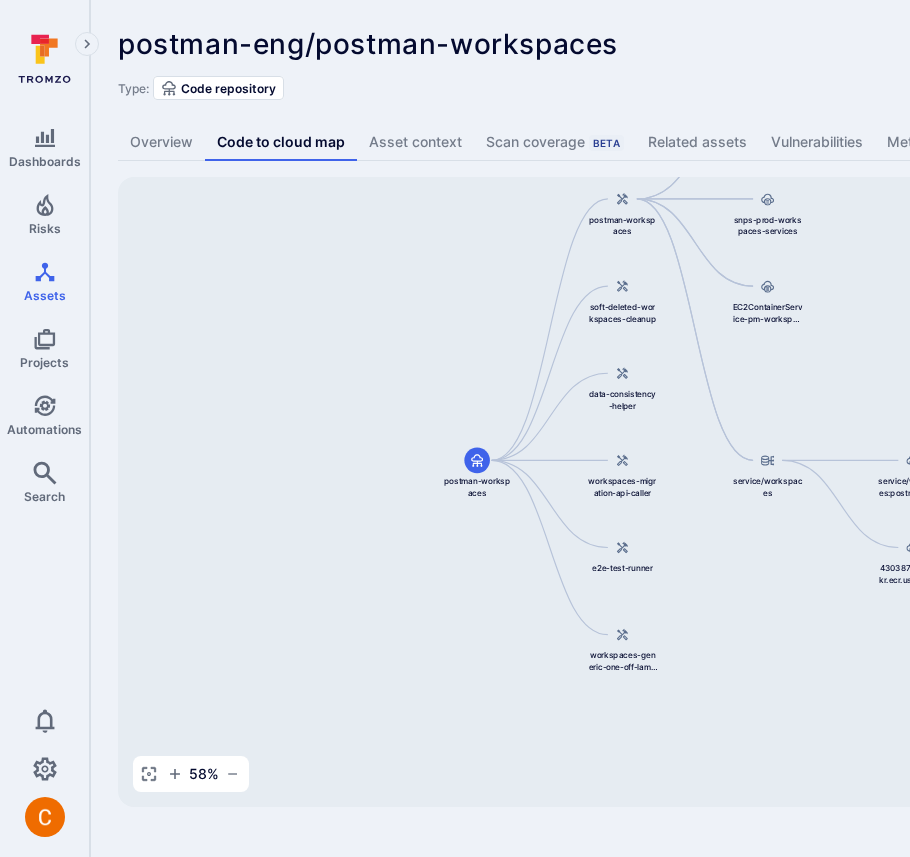 drag, startPoint x: 695, startPoint y: 324, endPoint x: 843, endPoint y: 424, distance: 178.61691 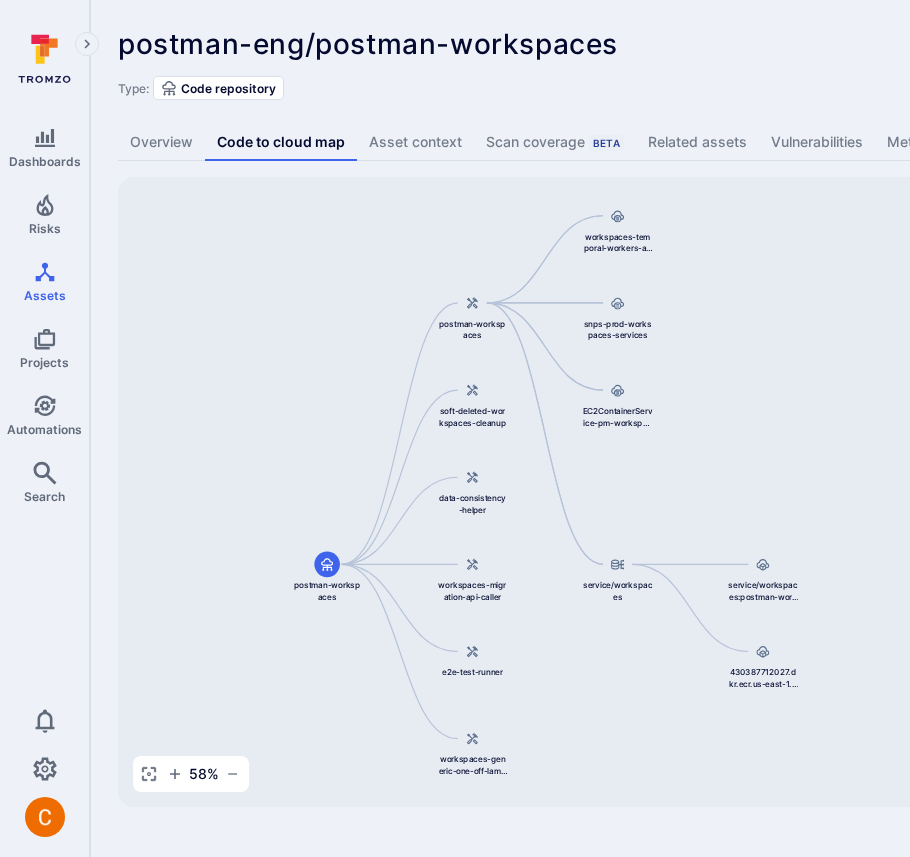 drag, startPoint x: 374, startPoint y: 305, endPoint x: 246, endPoint y: 367, distance: 142.22517 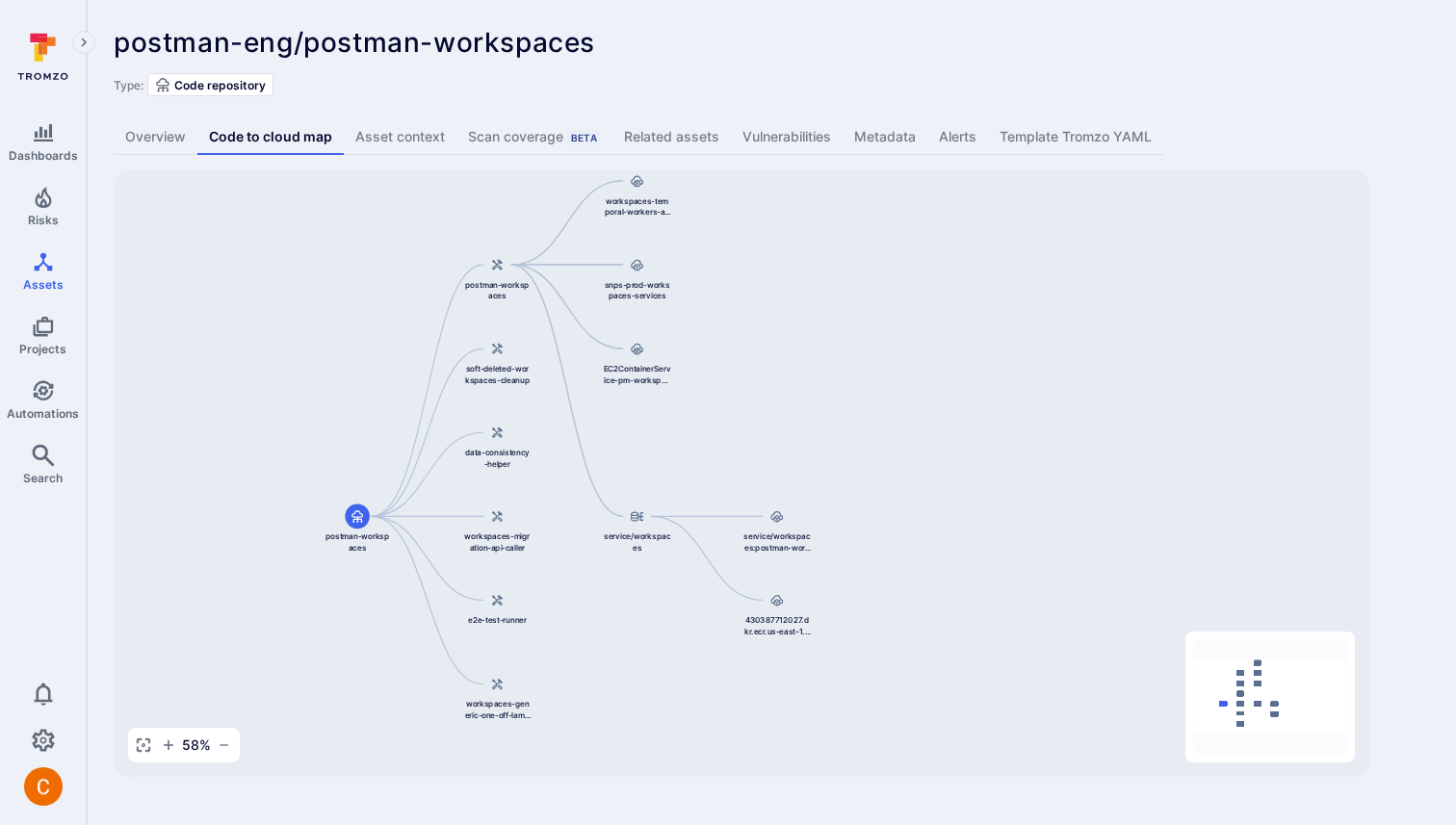 drag, startPoint x: 851, startPoint y: 365, endPoint x: 895, endPoint y: 338, distance: 52 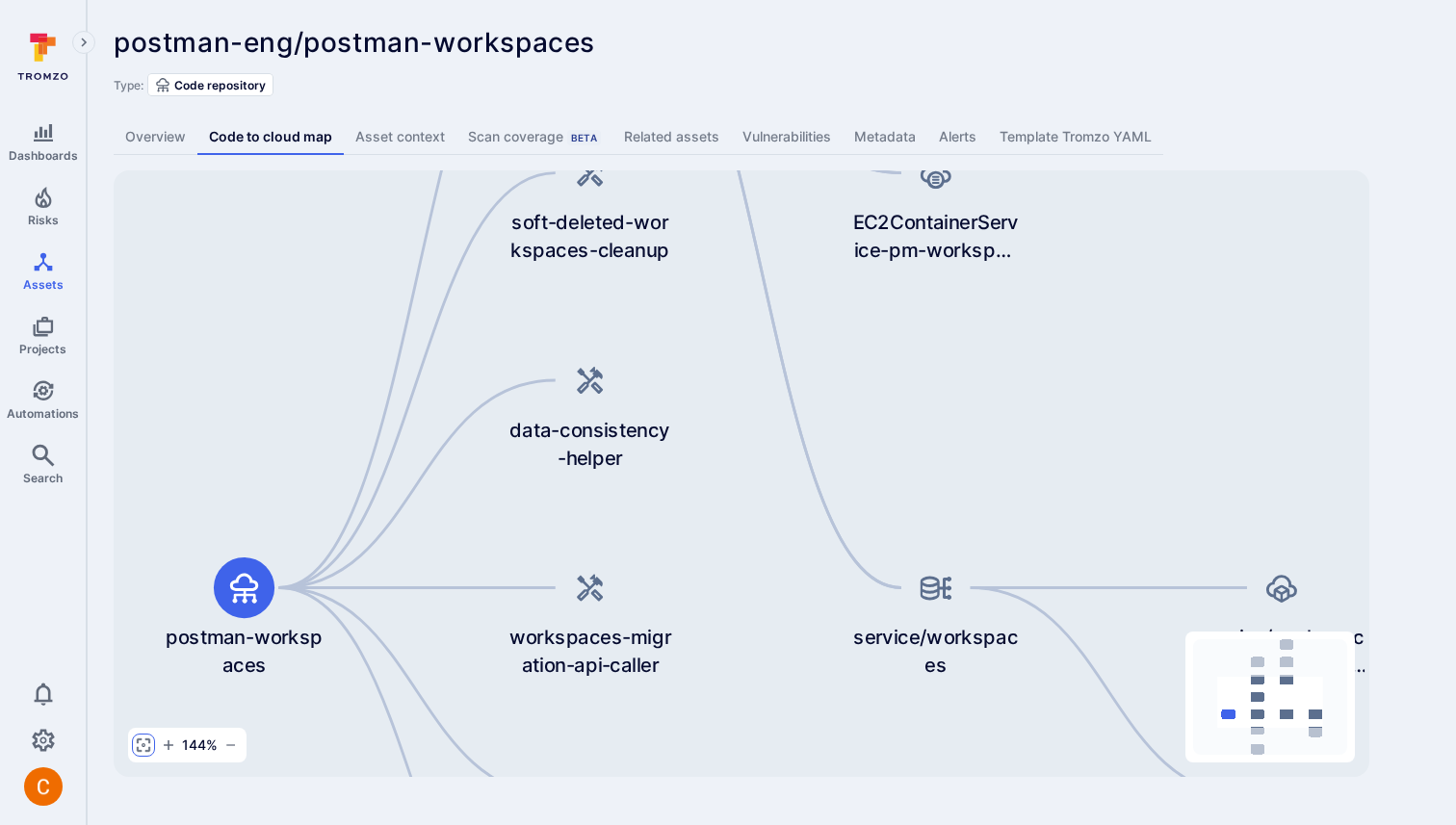 click 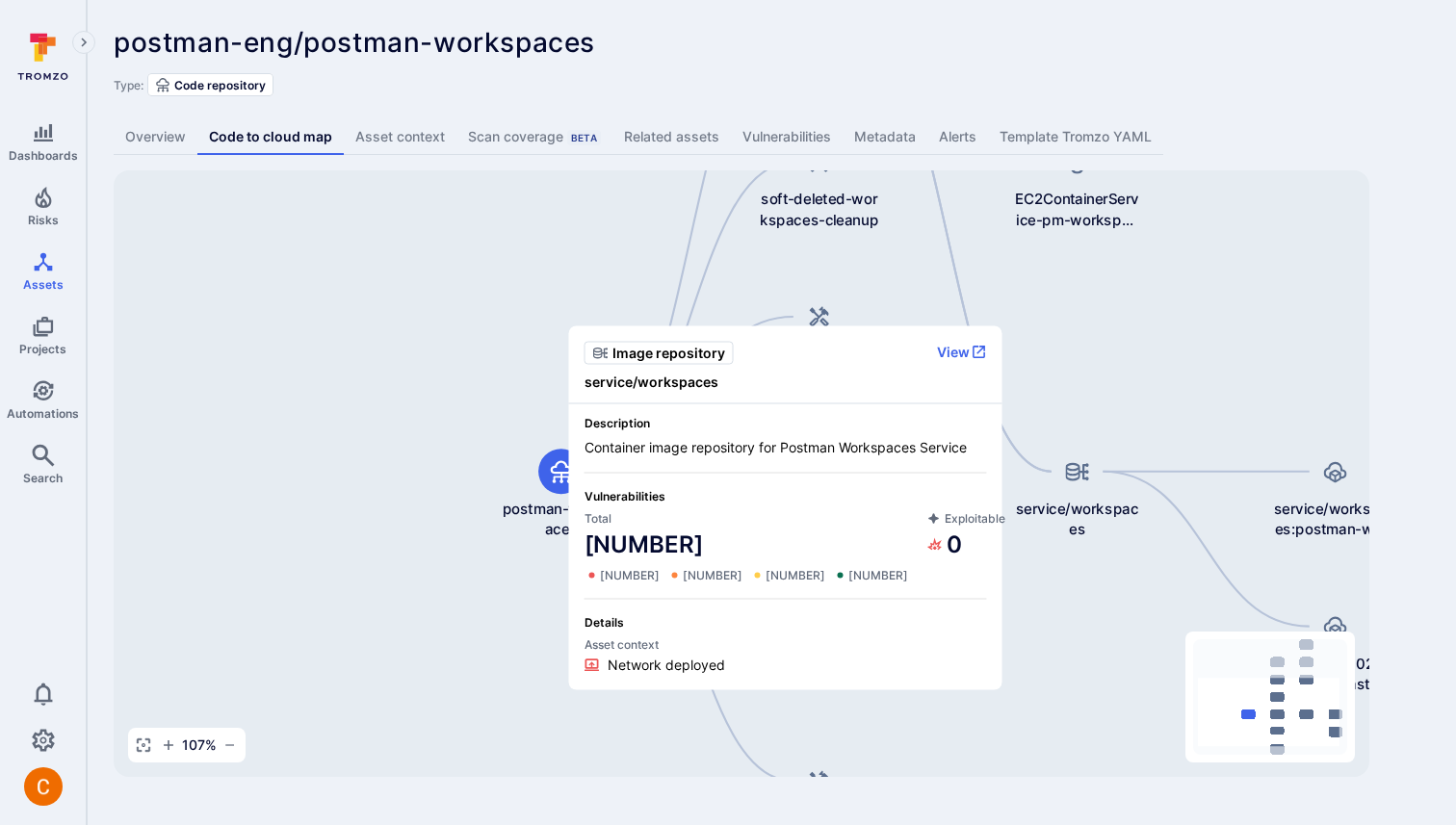 type 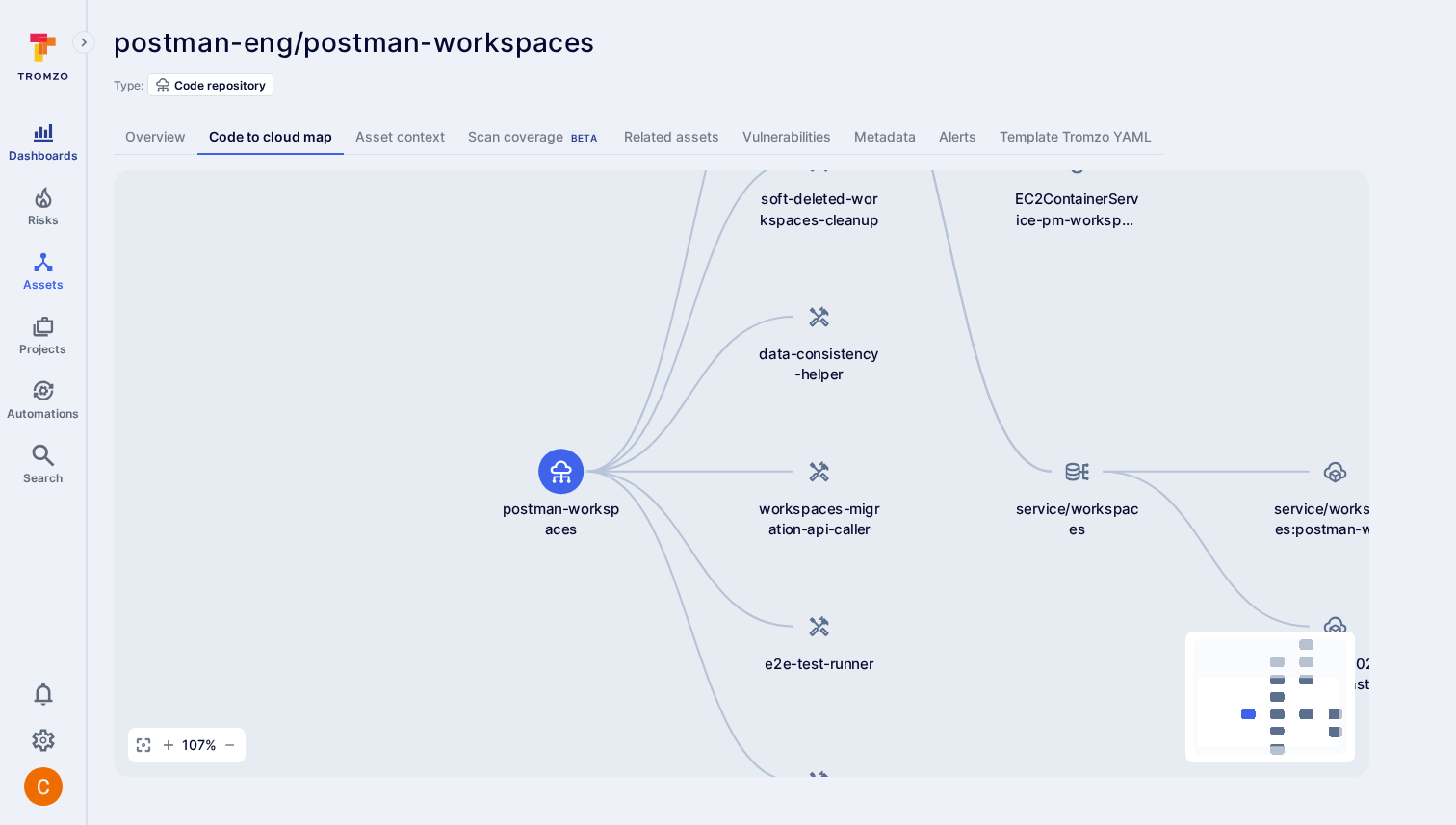 click 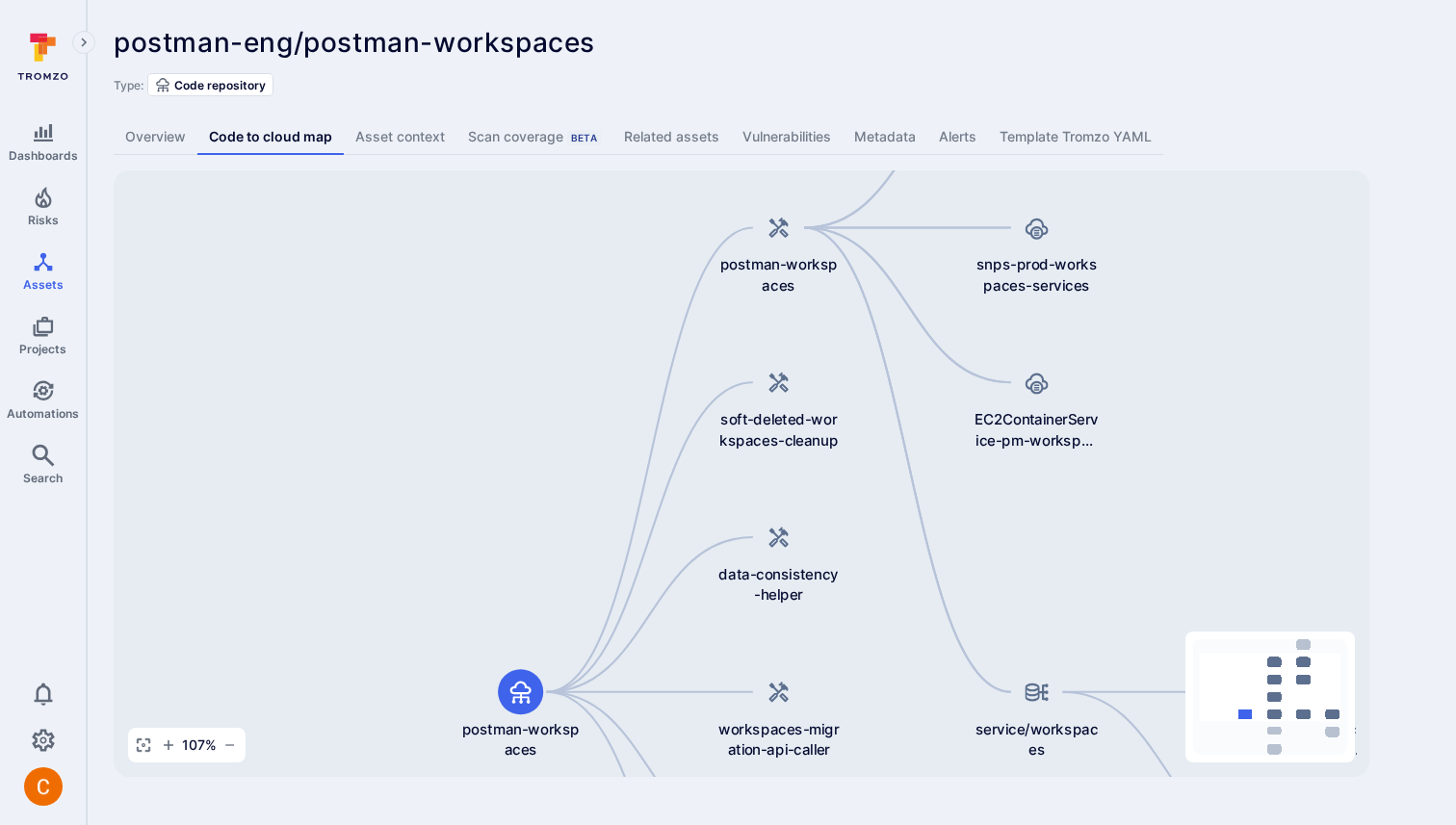 drag, startPoint x: 538, startPoint y: 243, endPoint x: 499, endPoint y: 460, distance: 220.47676 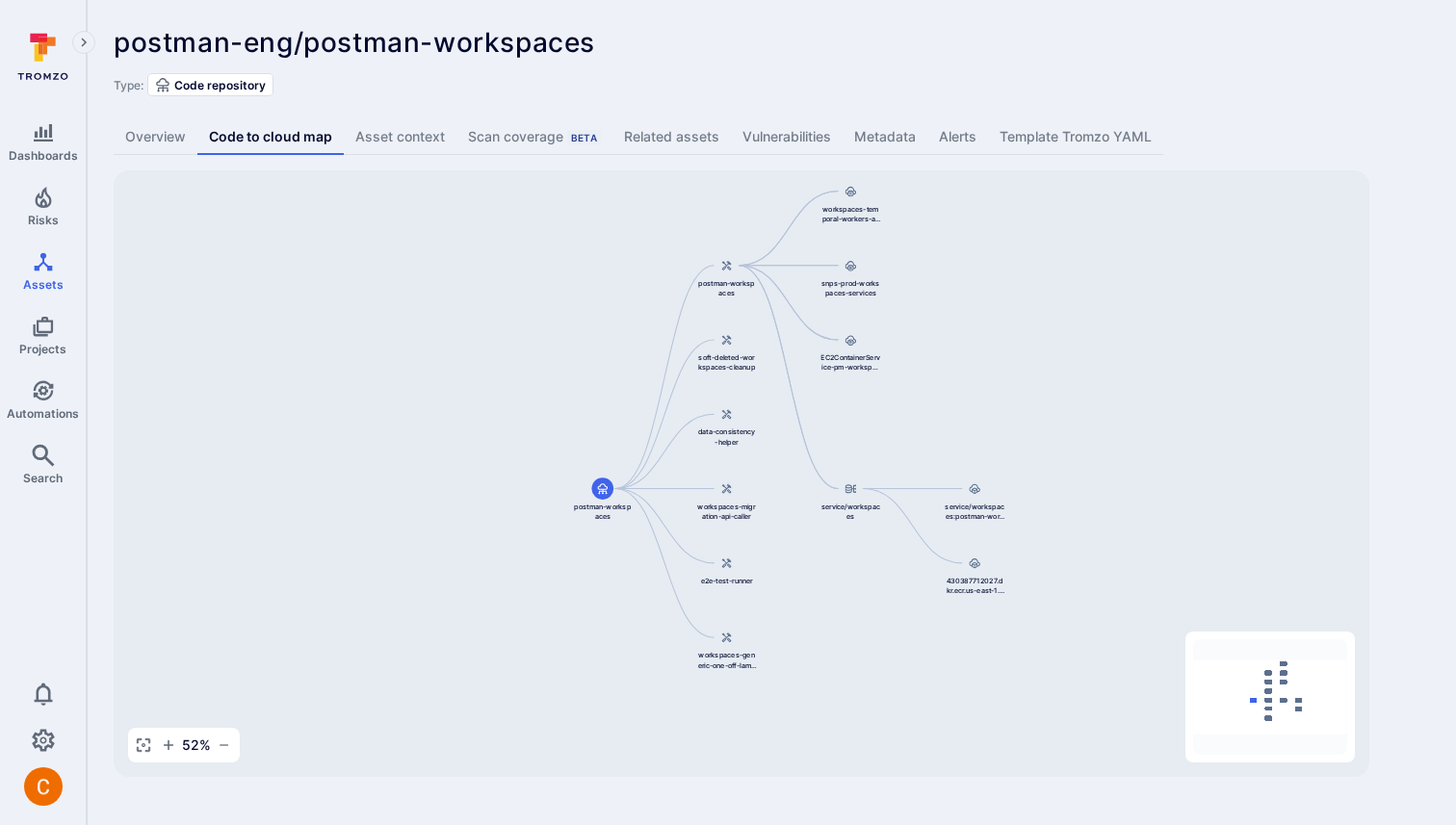 drag, startPoint x: 956, startPoint y: 641, endPoint x: 833, endPoint y: 562, distance: 146.18481 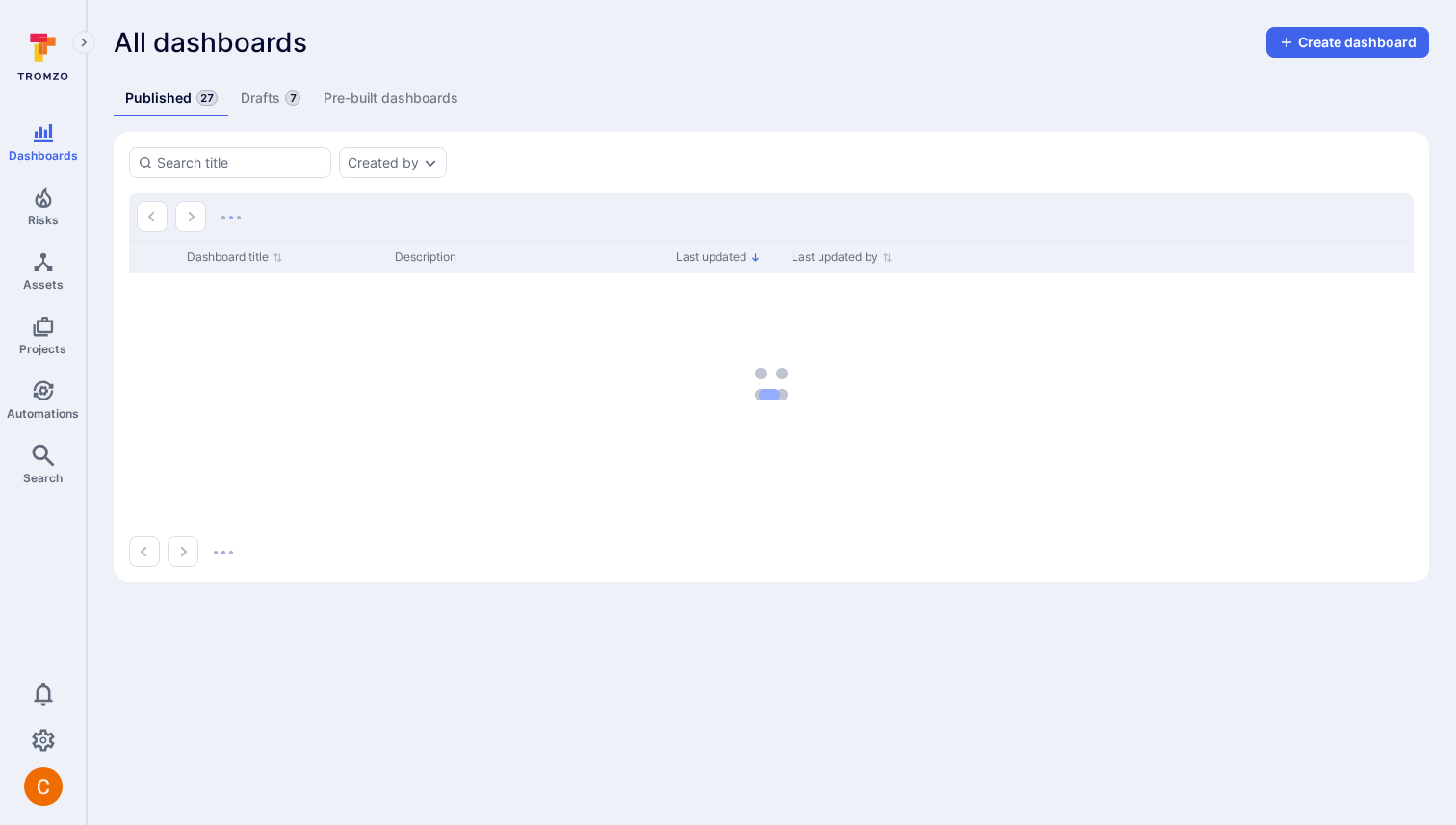 scroll, scrollTop: 0, scrollLeft: 0, axis: both 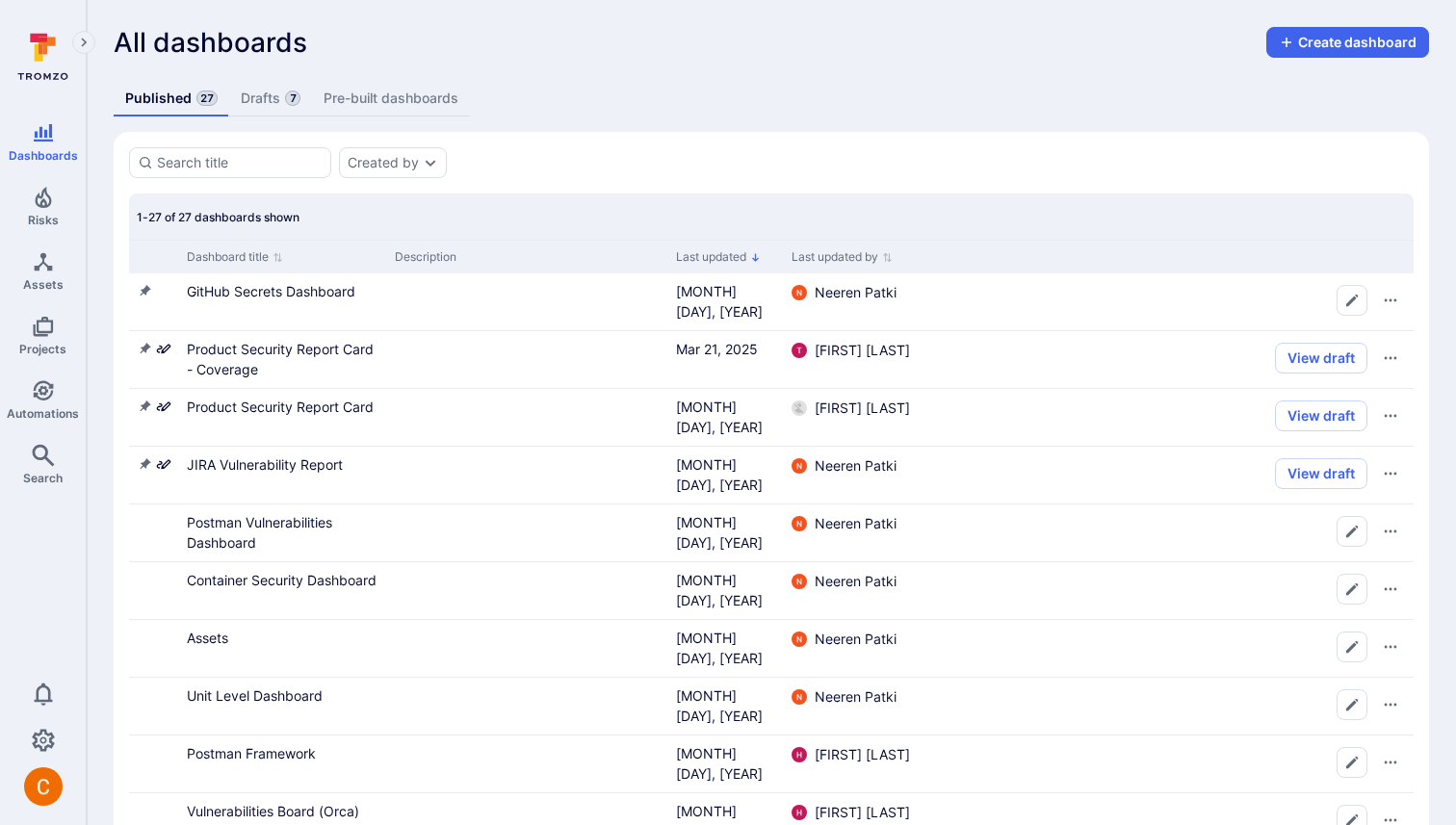 click 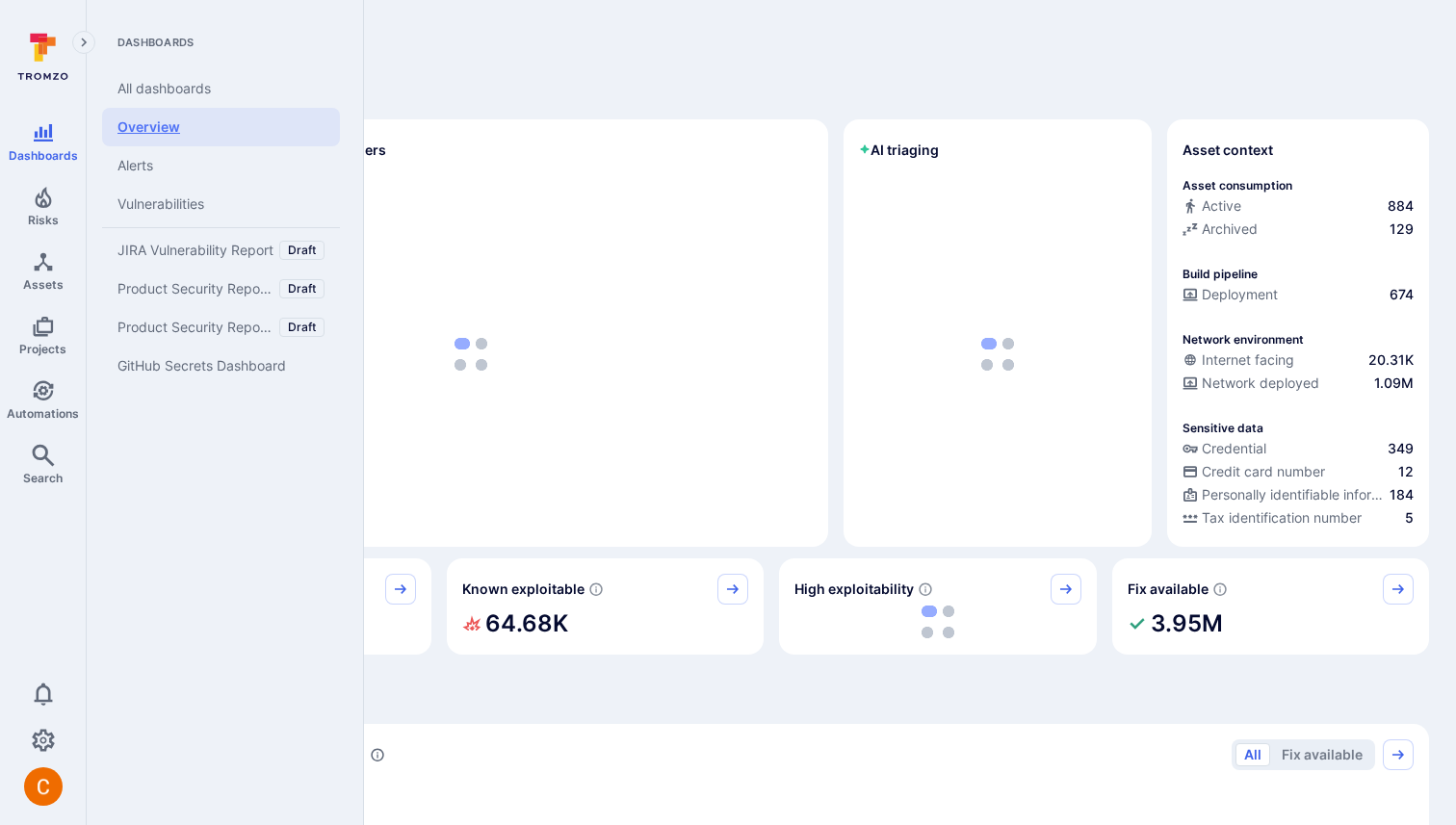 click on "Overview" at bounding box center [221, 127] 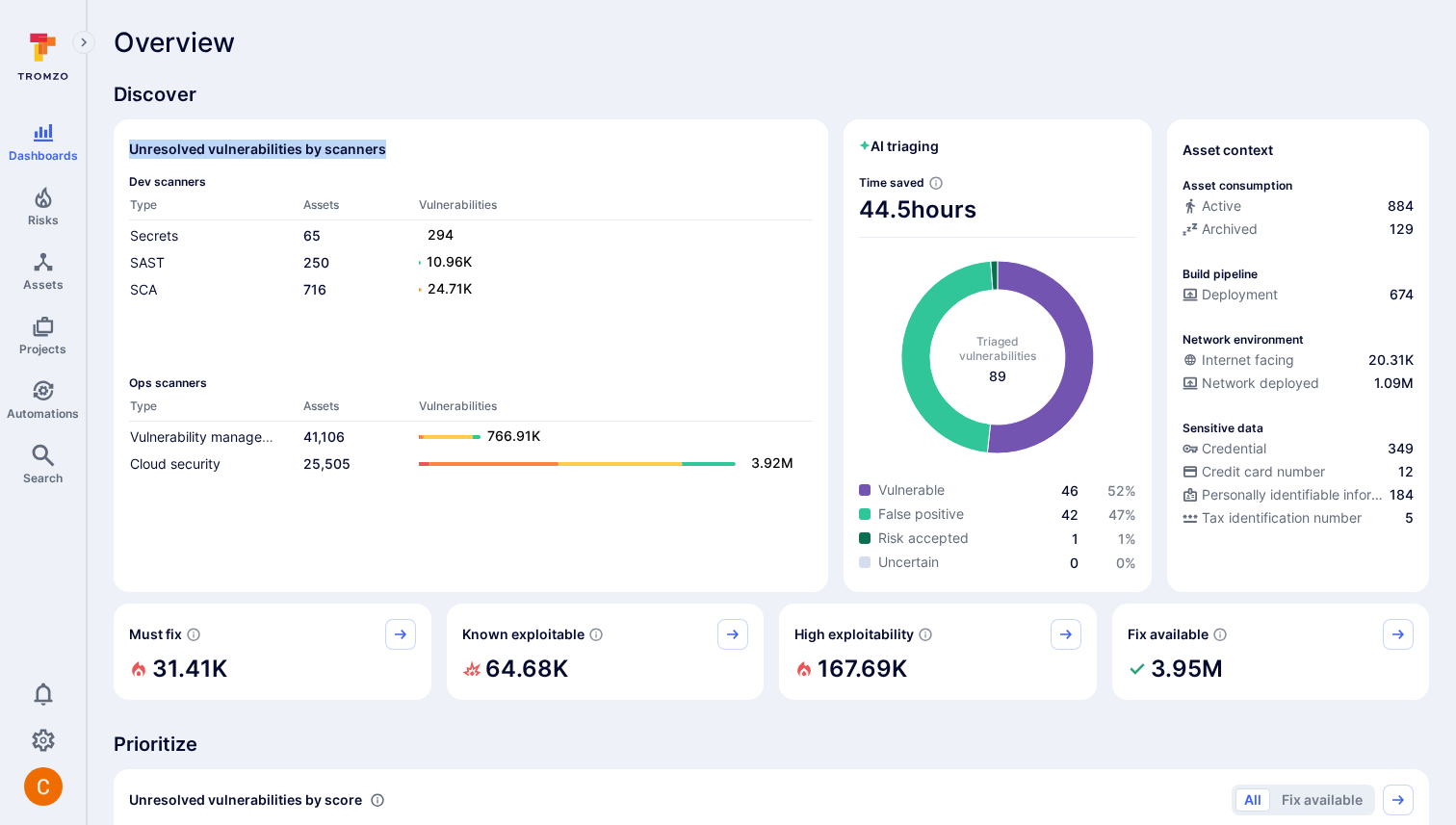 drag, startPoint x: 390, startPoint y: 147, endPoint x: 125, endPoint y: 148, distance: 265.00189 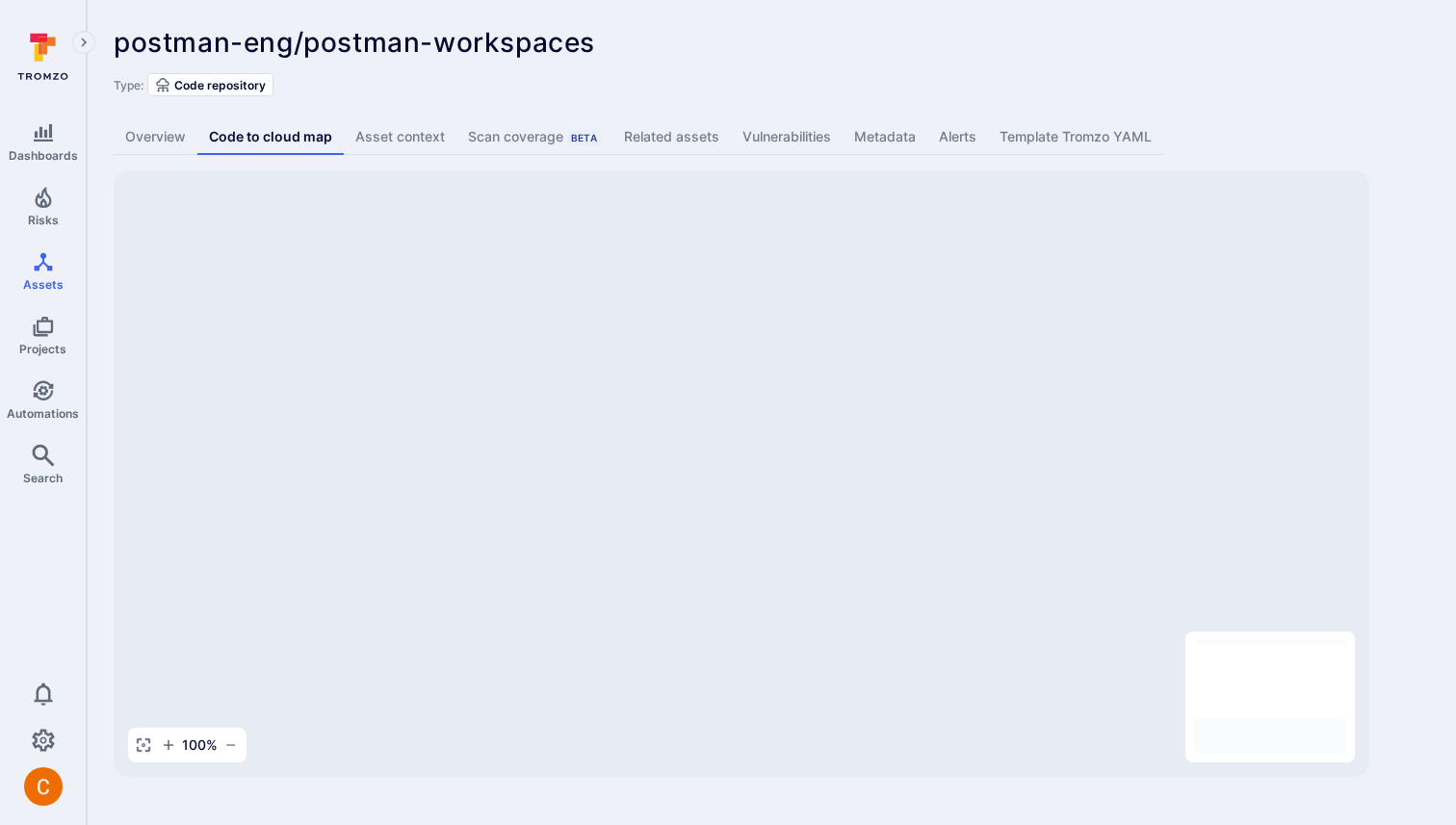 scroll, scrollTop: 0, scrollLeft: 0, axis: both 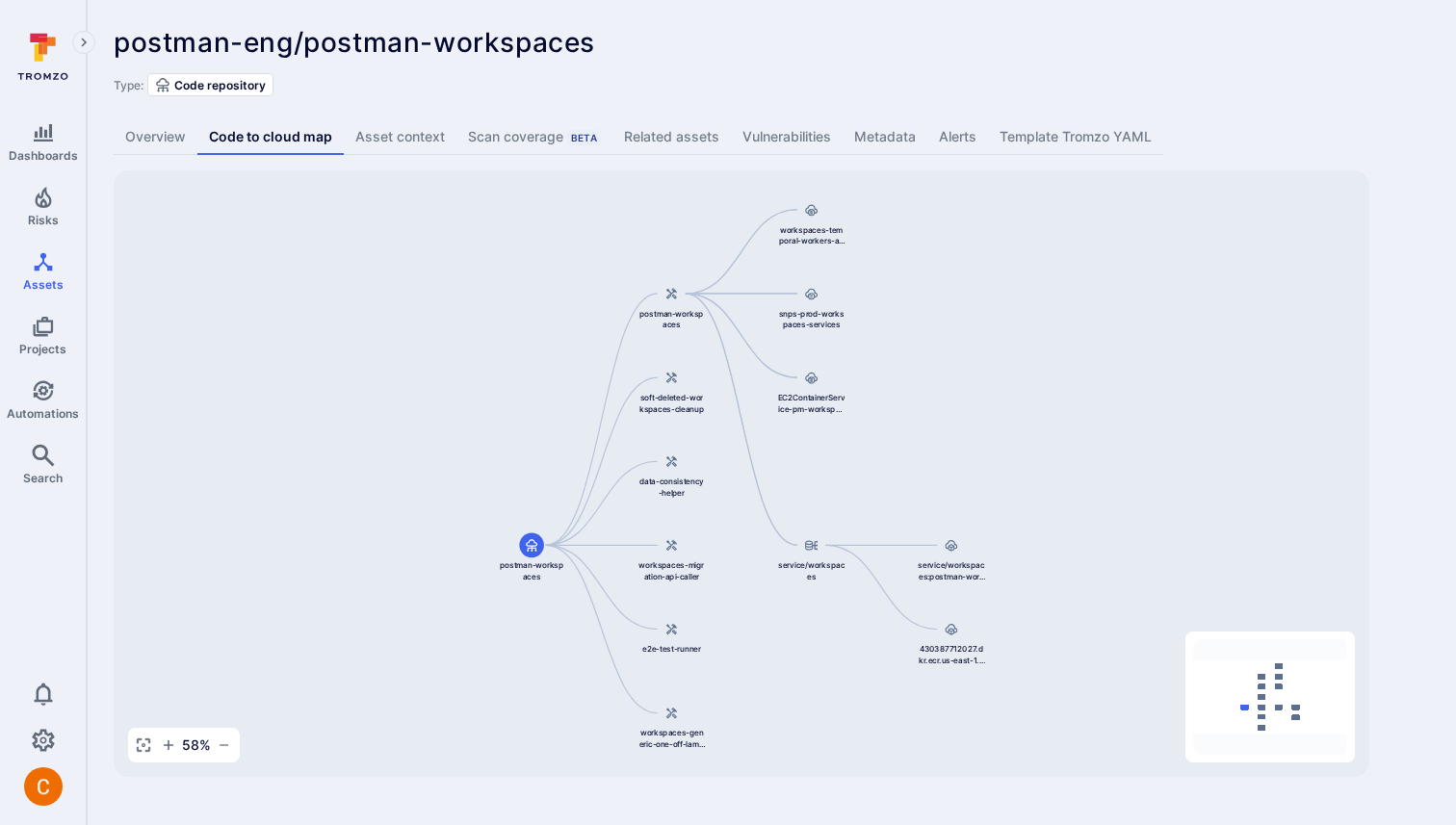 click on "postman-eng/postman-workspaces ...   Show  more" at bounding box center (634, 42) 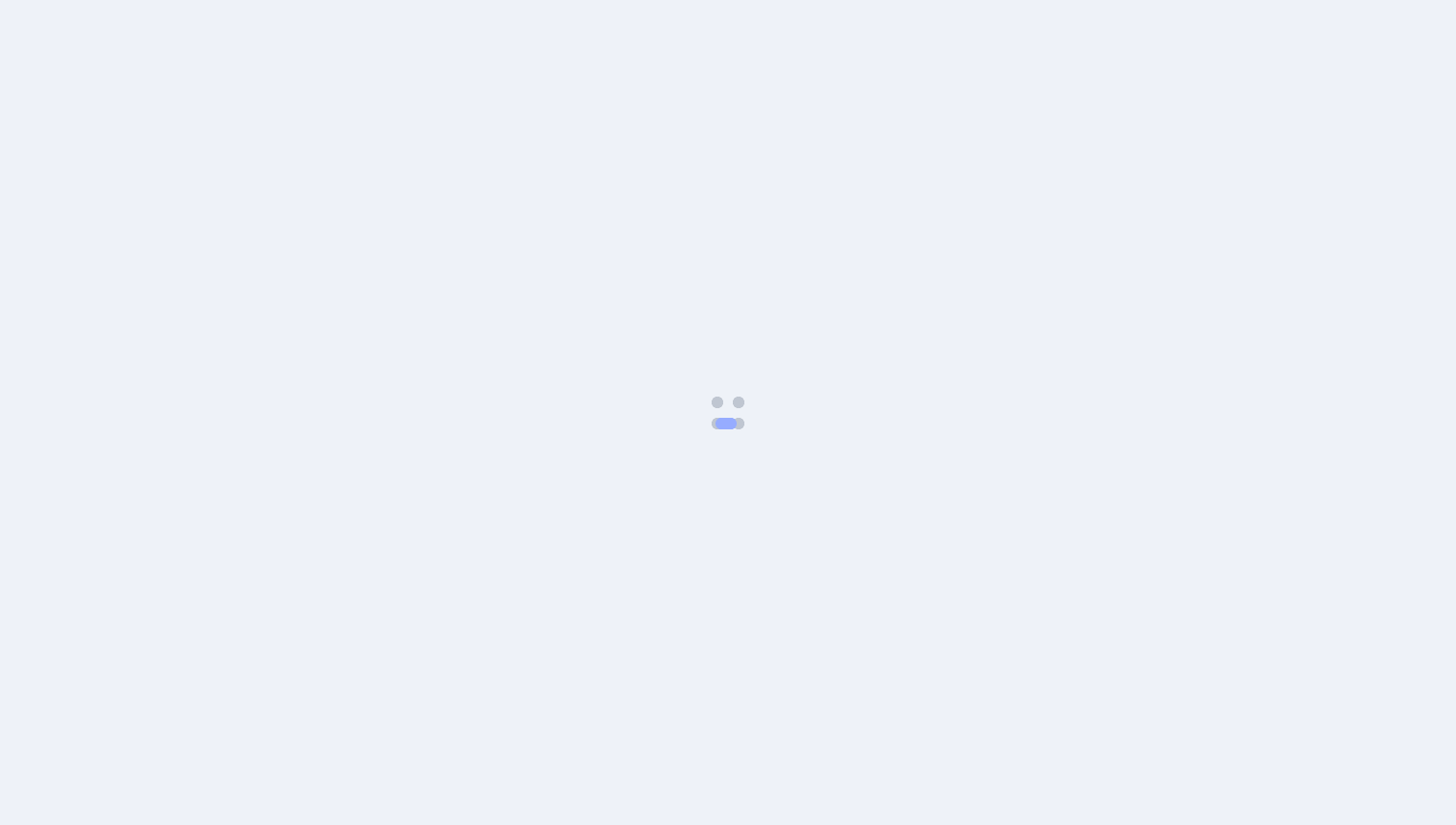 scroll, scrollTop: 0, scrollLeft: 0, axis: both 